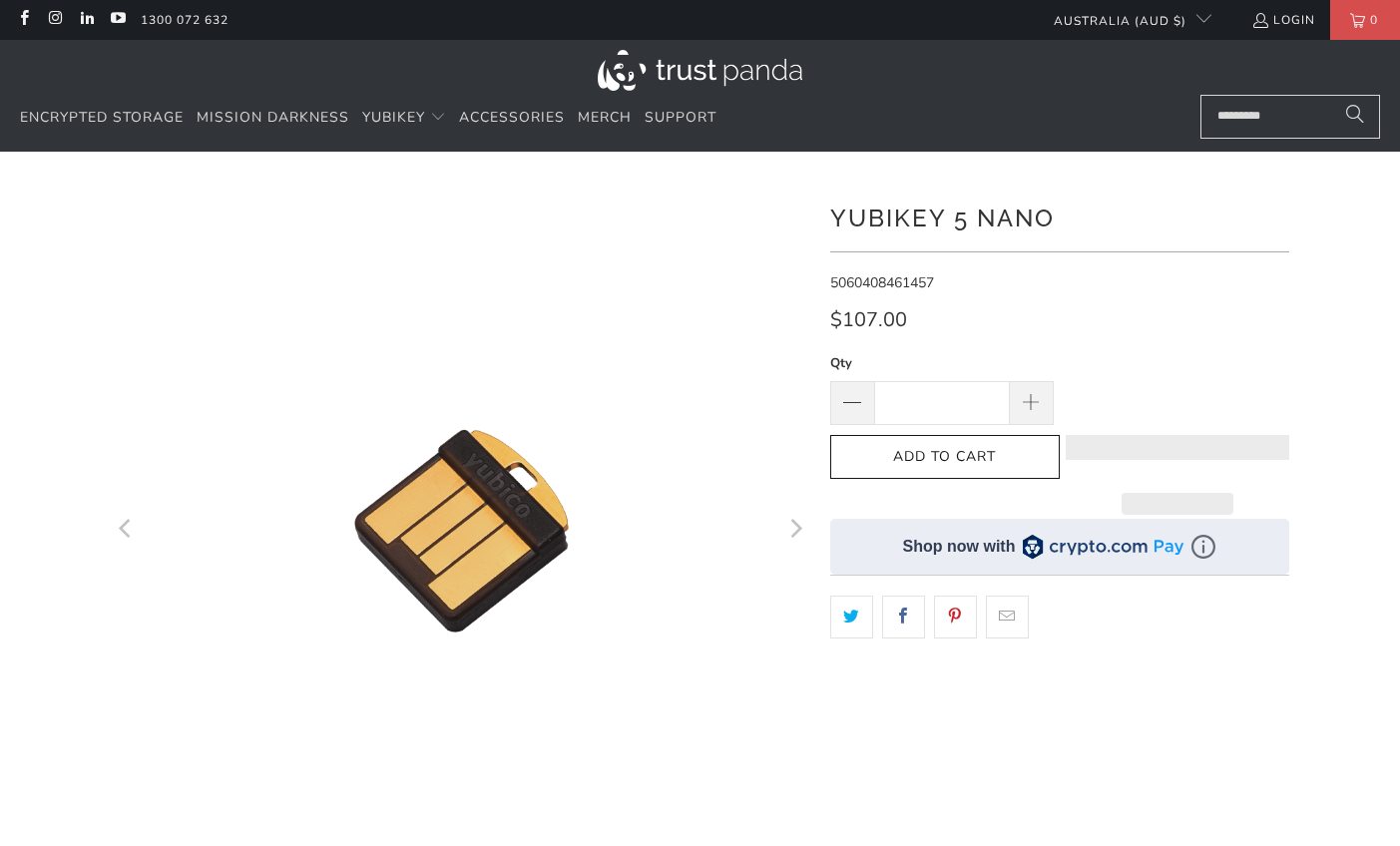 scroll, scrollTop: 0, scrollLeft: 0, axis: both 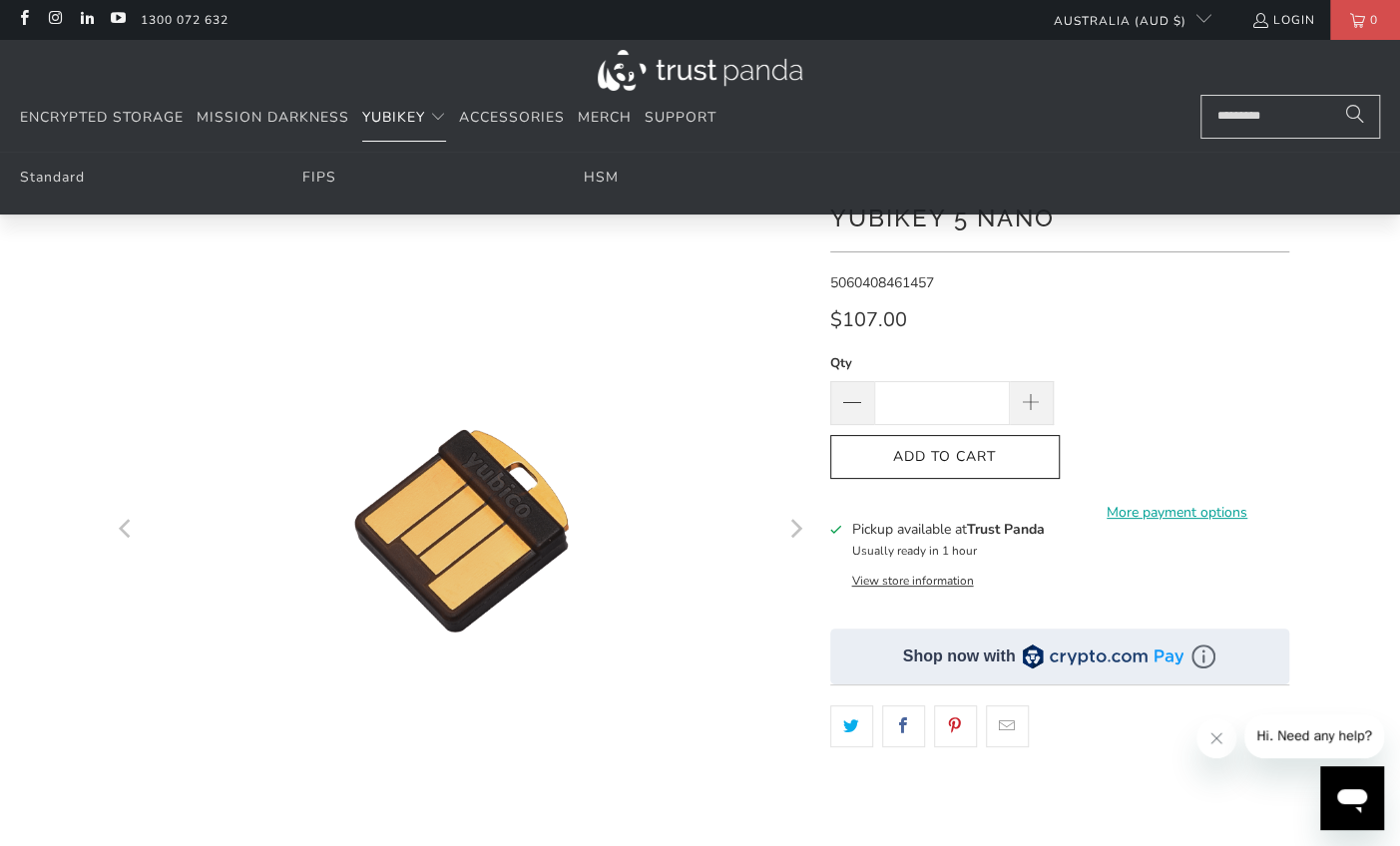 click on "YubiKey" at bounding box center [393, 117] 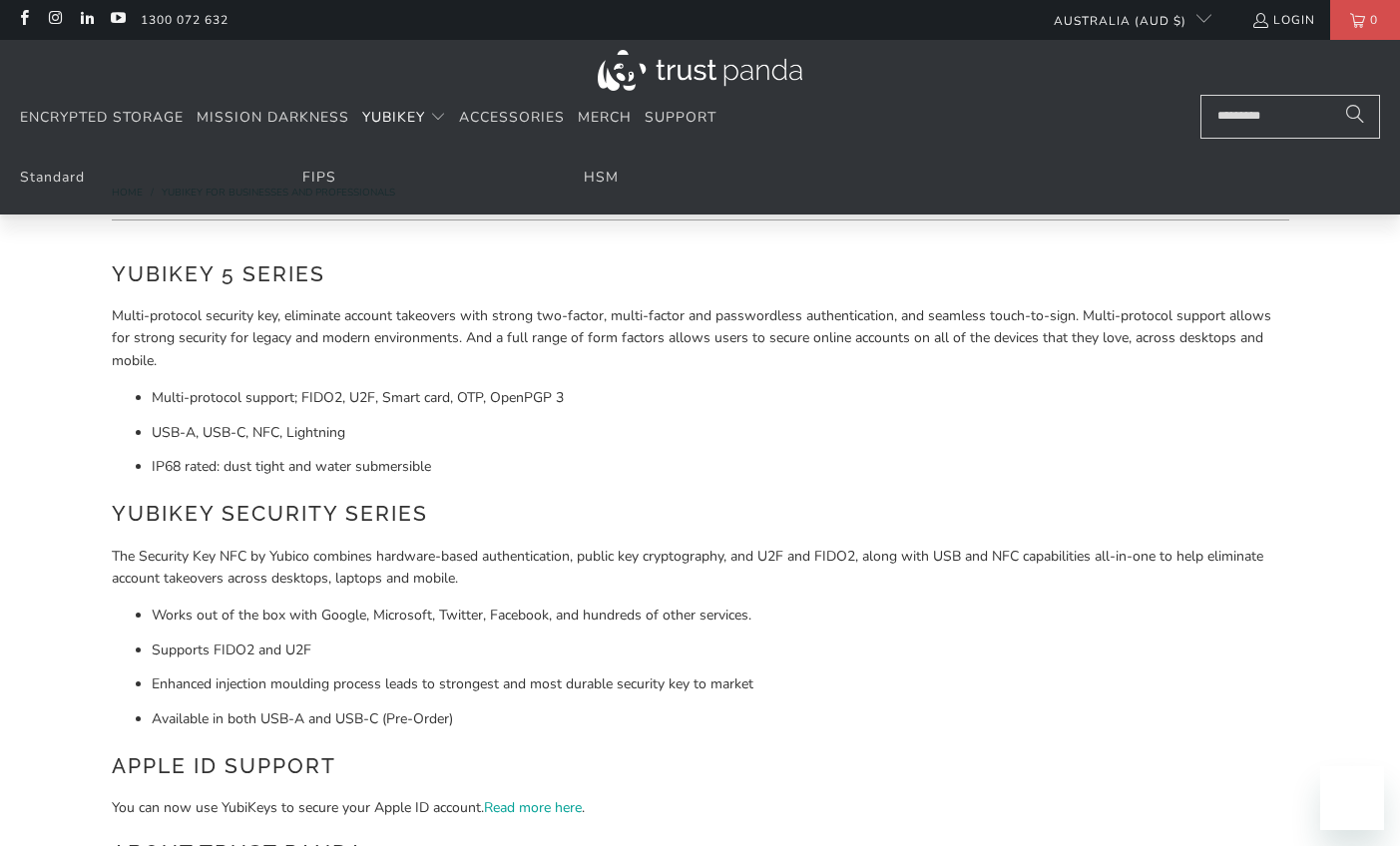 scroll, scrollTop: 0, scrollLeft: 0, axis: both 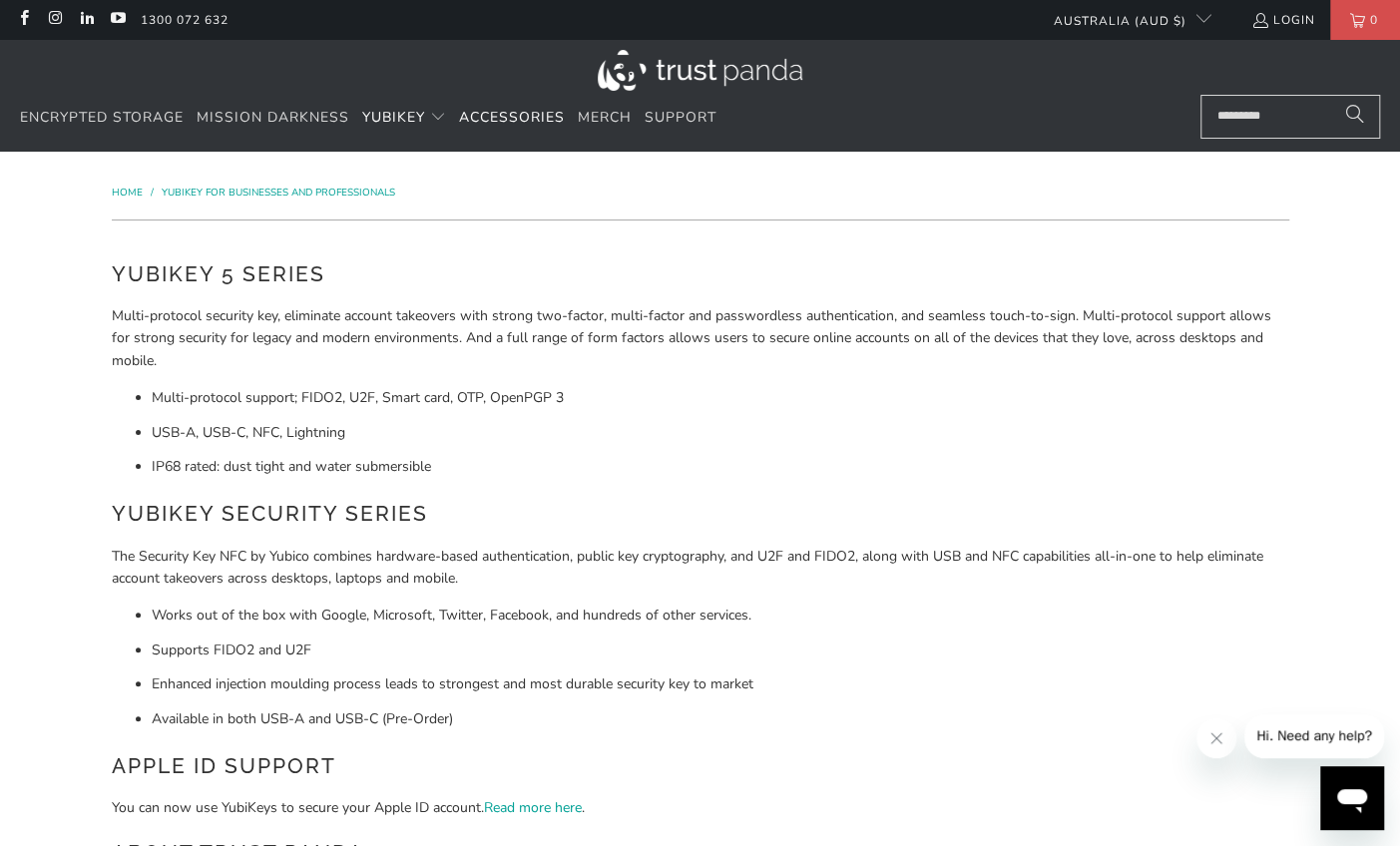 click on "Accessories" at bounding box center [512, 117] 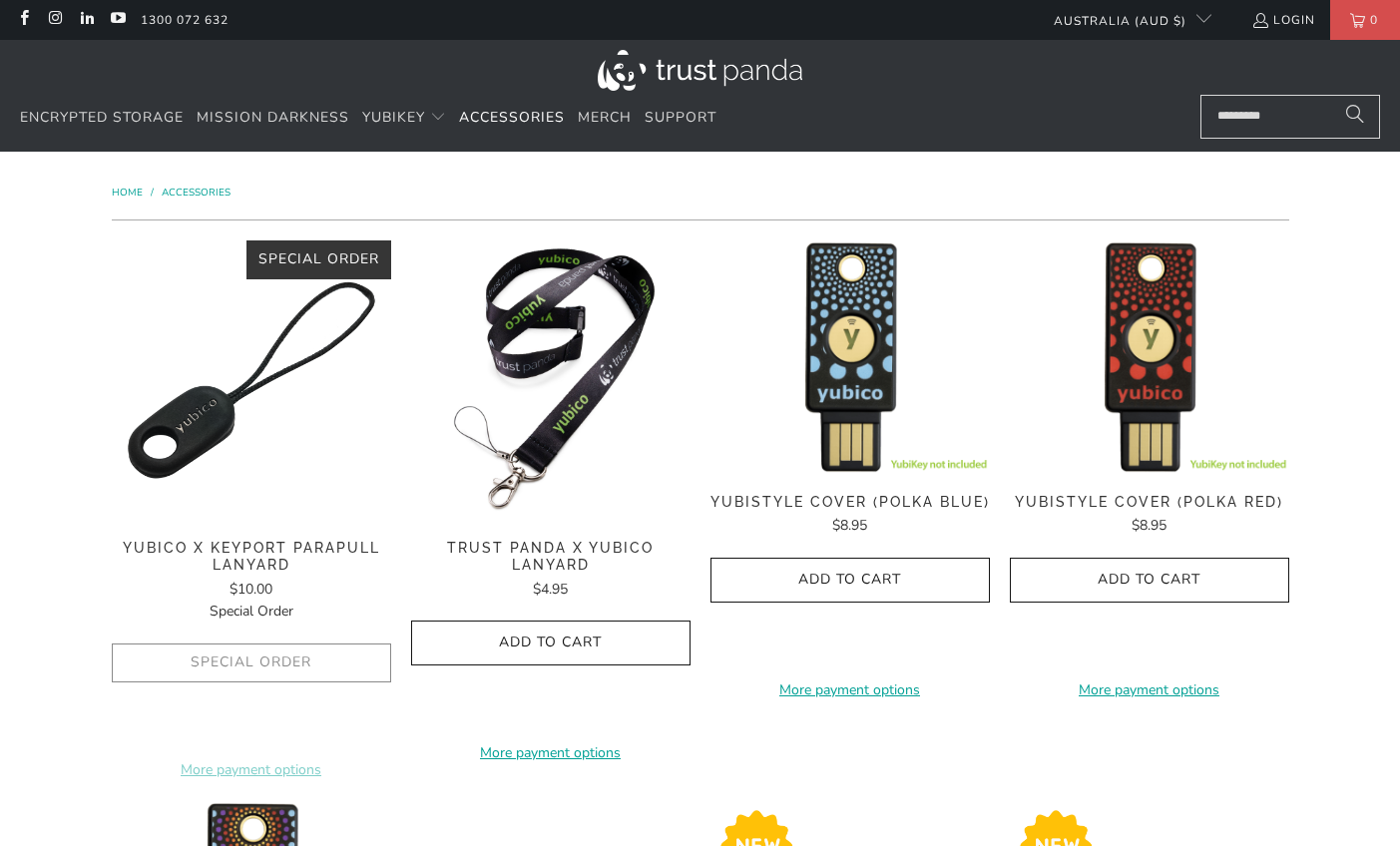 scroll, scrollTop: 0, scrollLeft: 0, axis: both 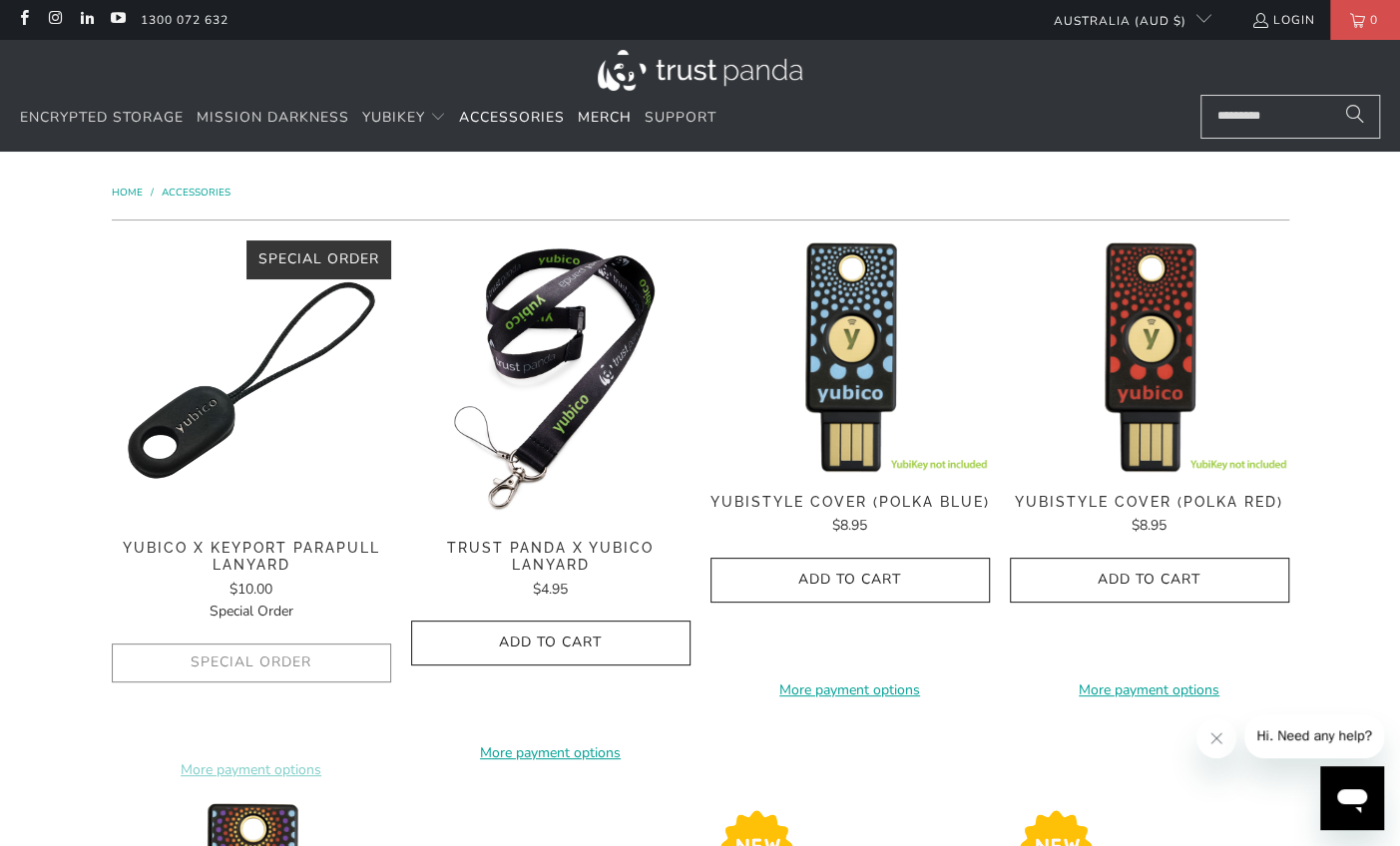 click on "Merch" at bounding box center [605, 117] 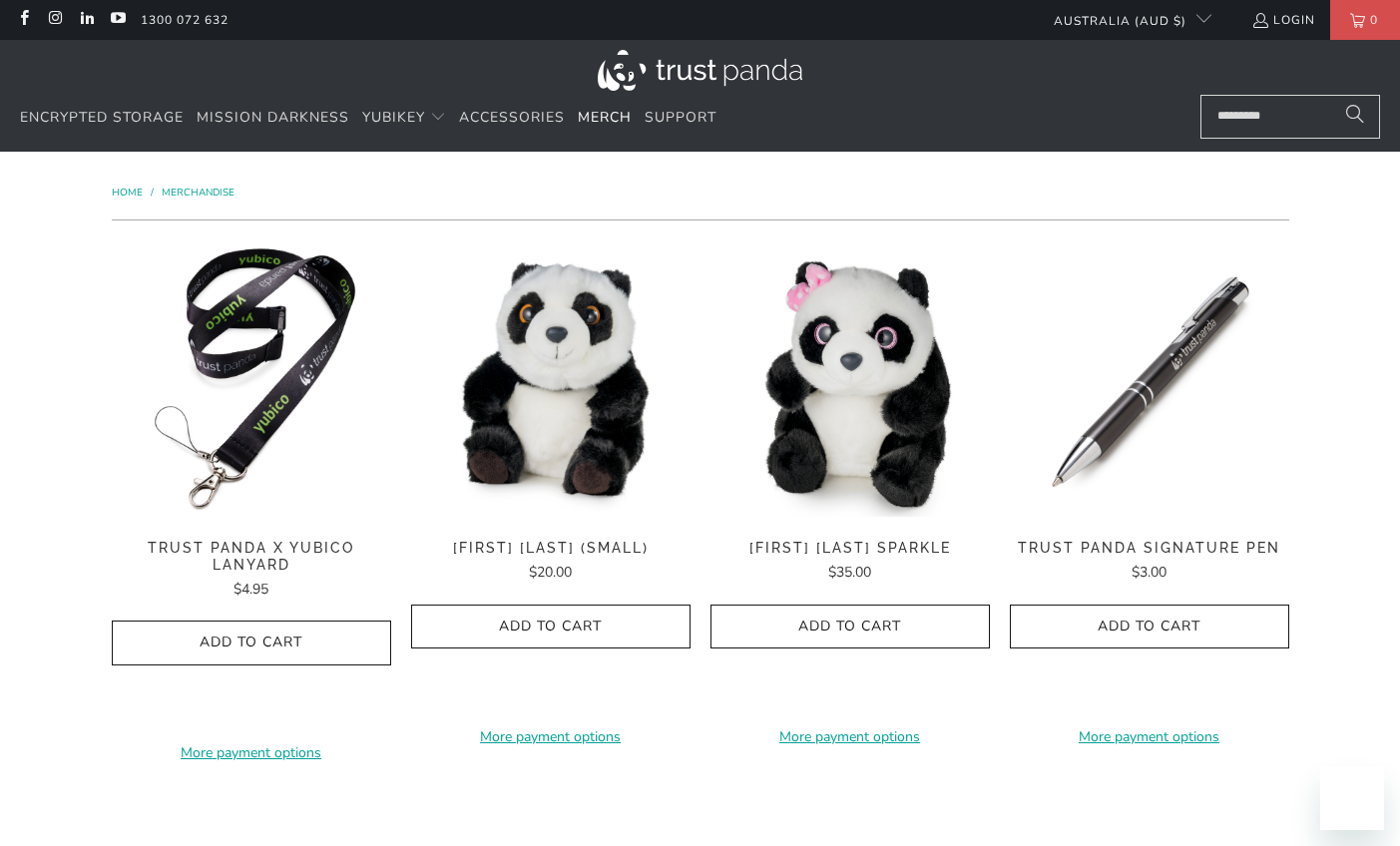 scroll, scrollTop: 0, scrollLeft: 0, axis: both 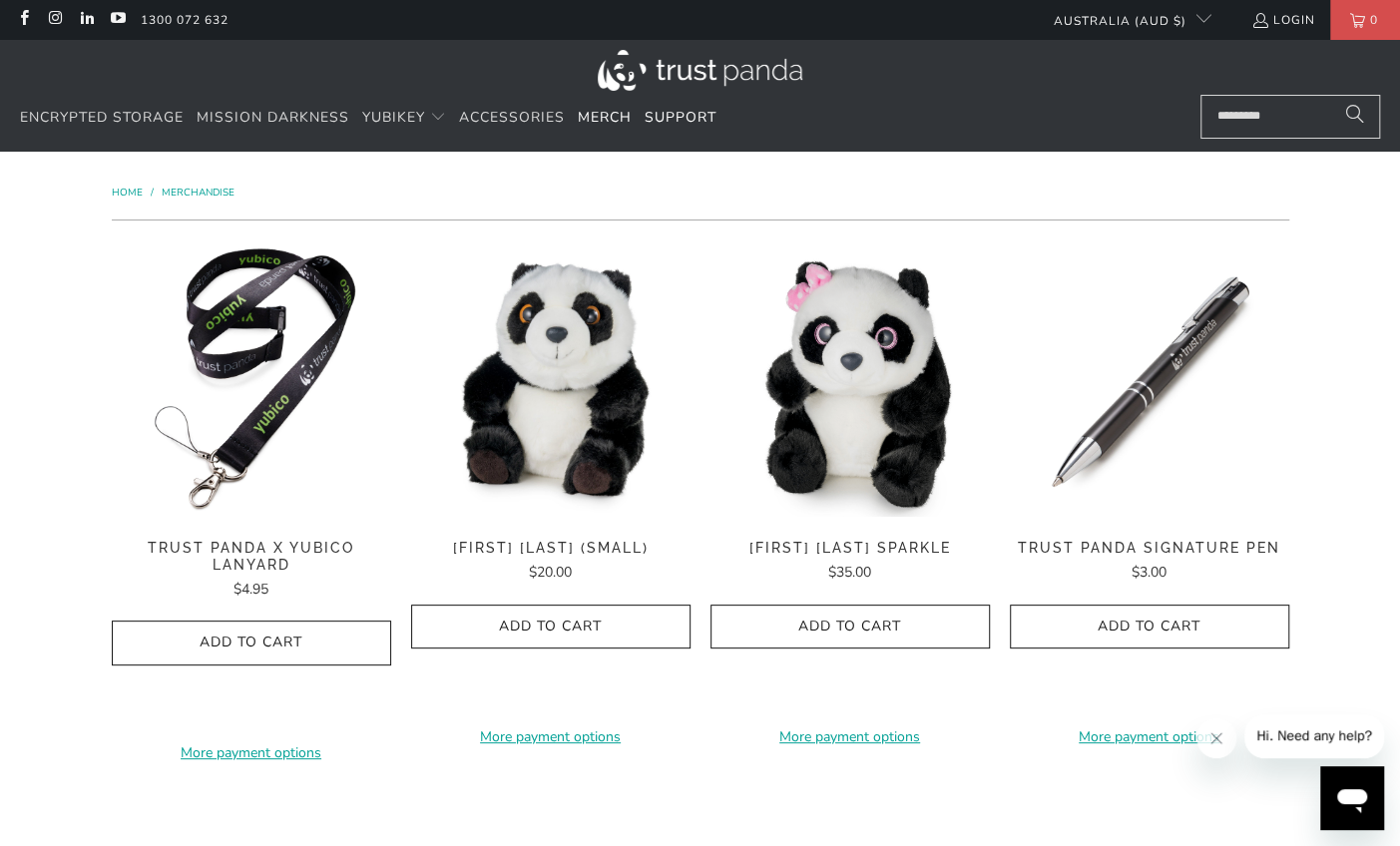 click on "Support" at bounding box center (681, 117) 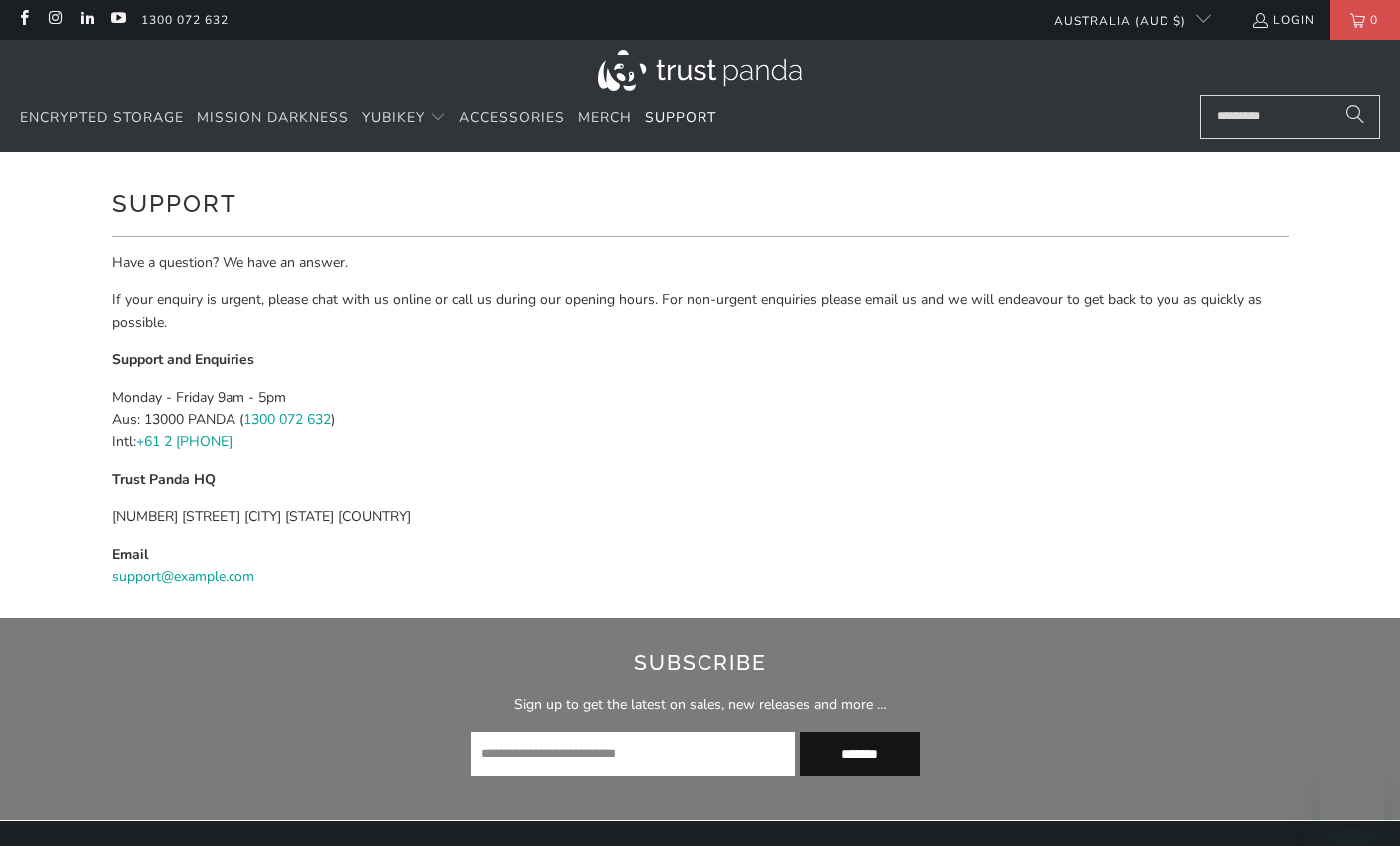 scroll, scrollTop: 0, scrollLeft: 0, axis: both 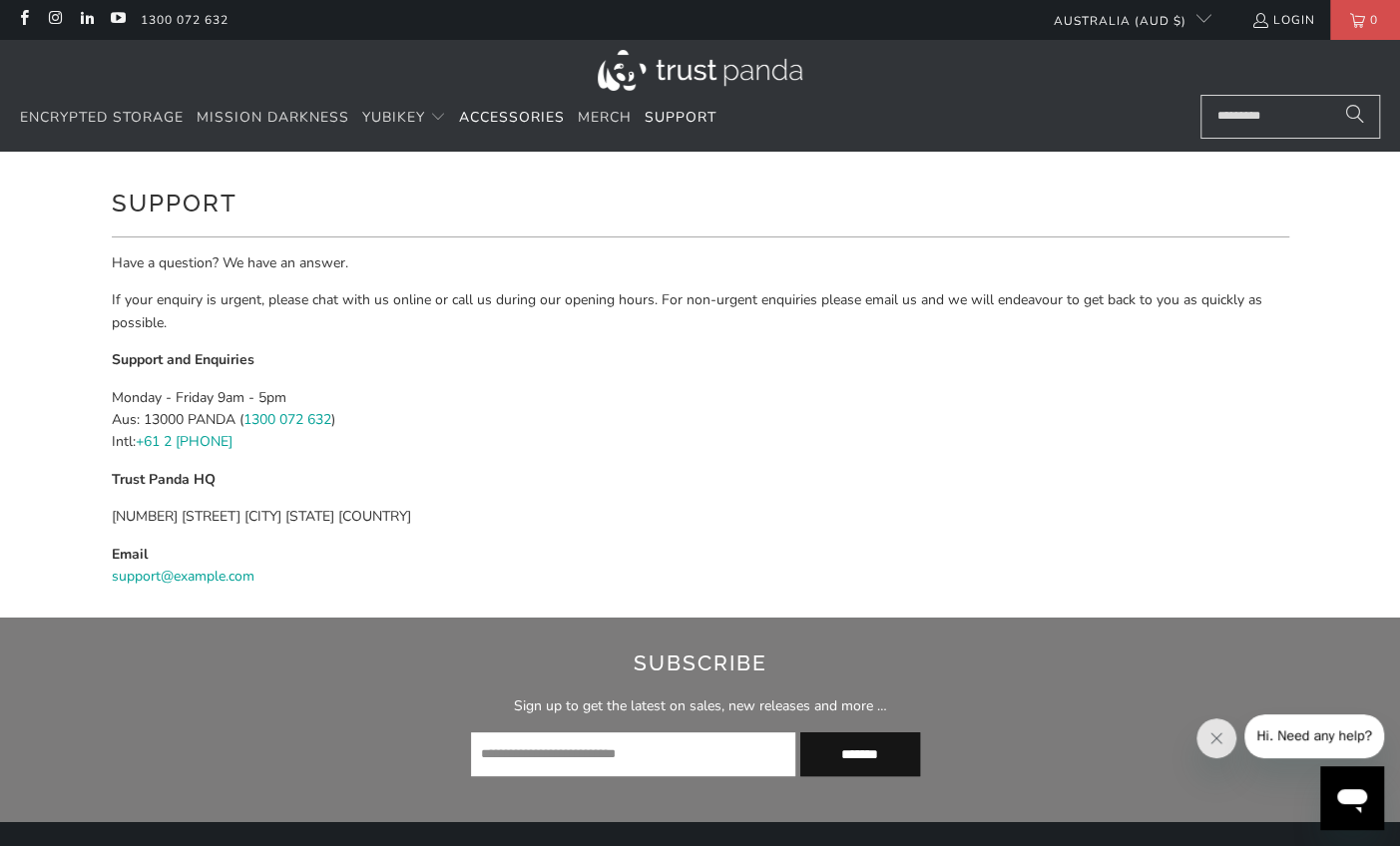 click on "Accessories" at bounding box center [512, 117] 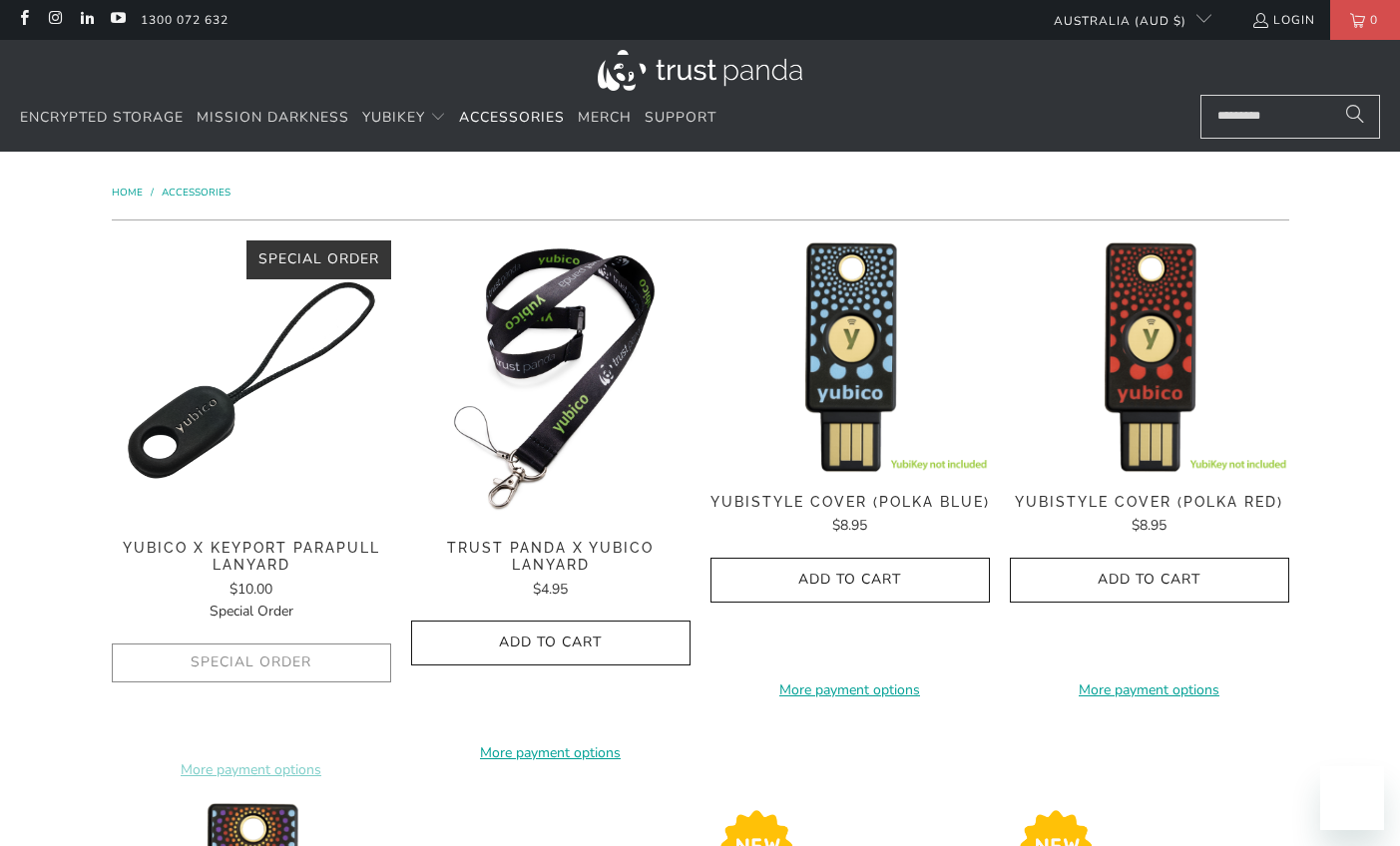 scroll, scrollTop: 0, scrollLeft: 0, axis: both 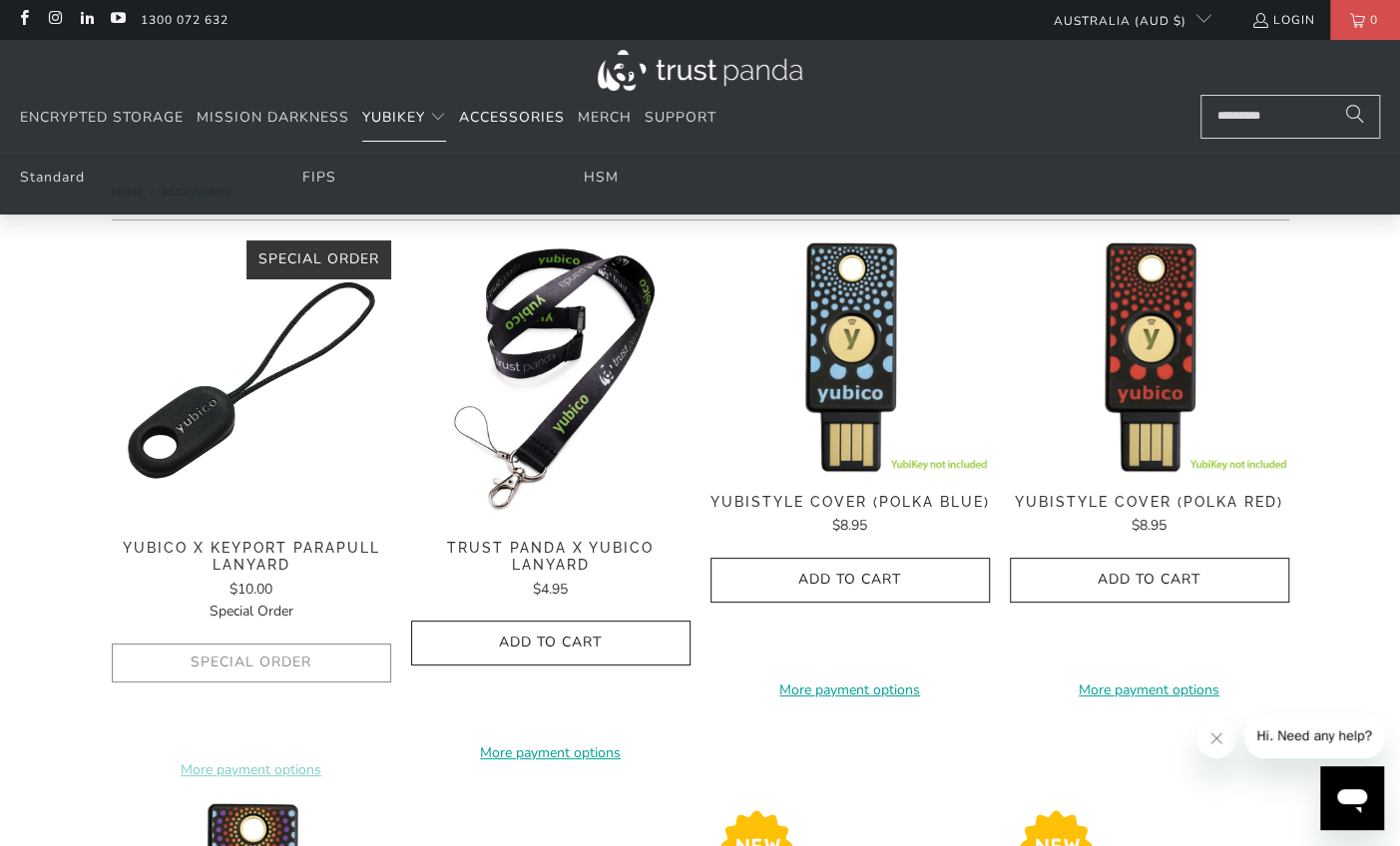 click on "YubiKey" at bounding box center (393, 117) 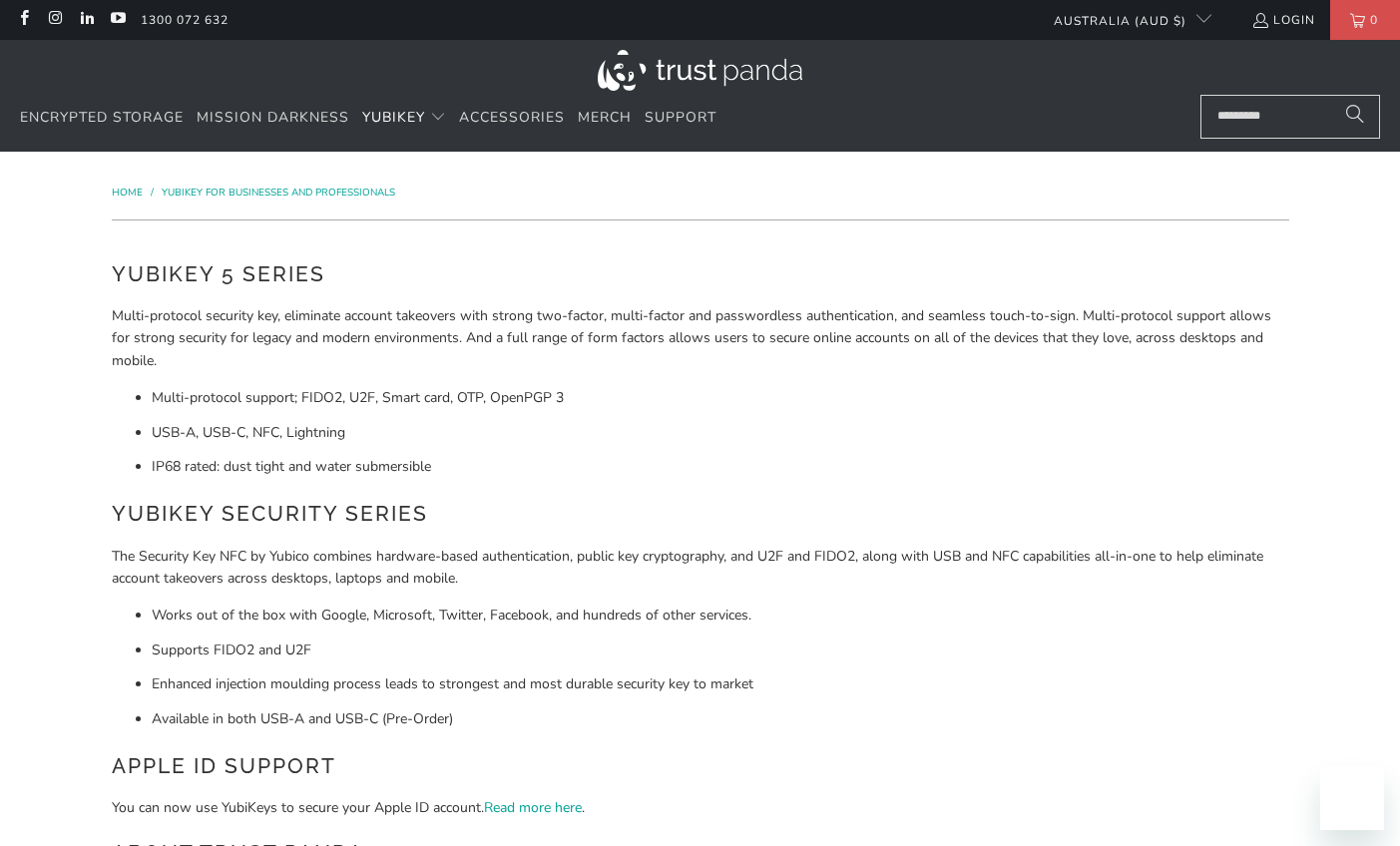 scroll, scrollTop: 0, scrollLeft: 0, axis: both 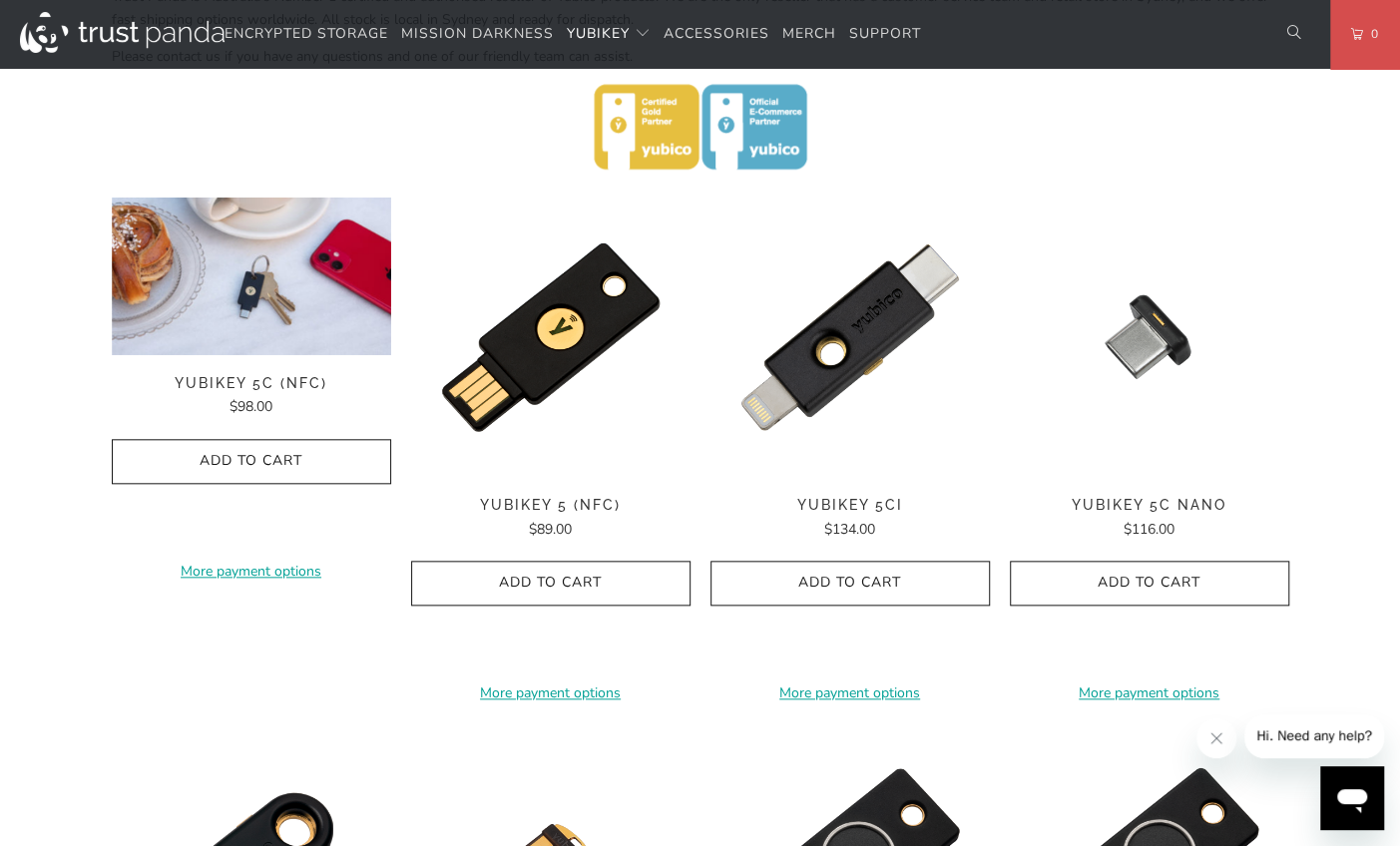 click at bounding box center (251, 198) 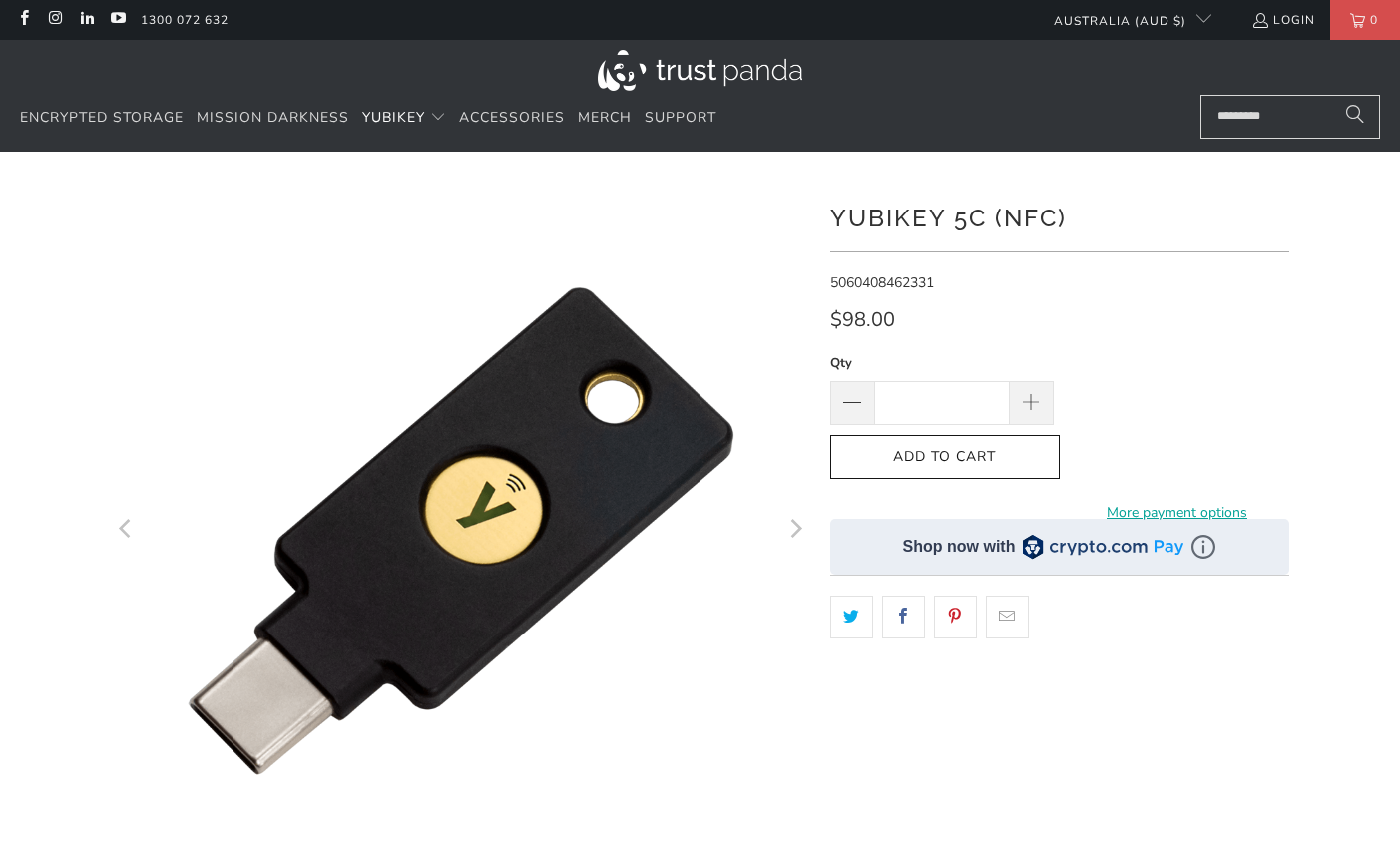 scroll, scrollTop: 0, scrollLeft: 0, axis: both 